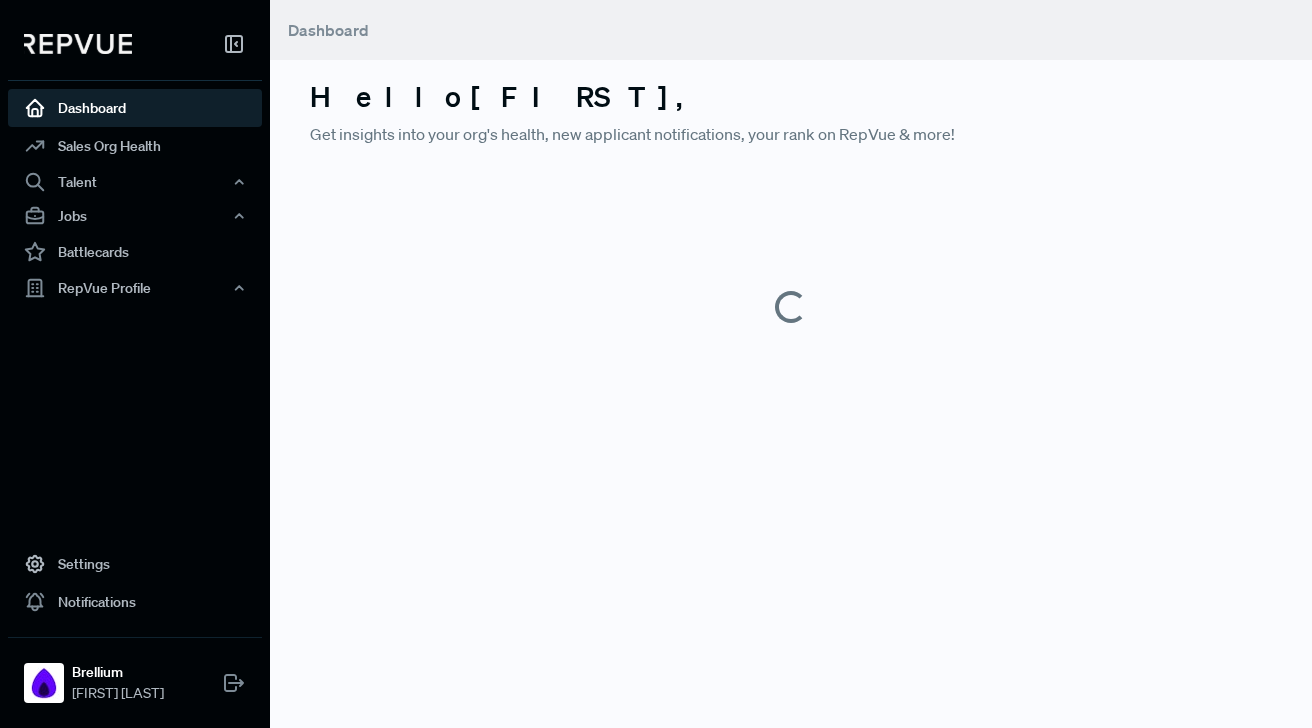 scroll, scrollTop: 0, scrollLeft: 0, axis: both 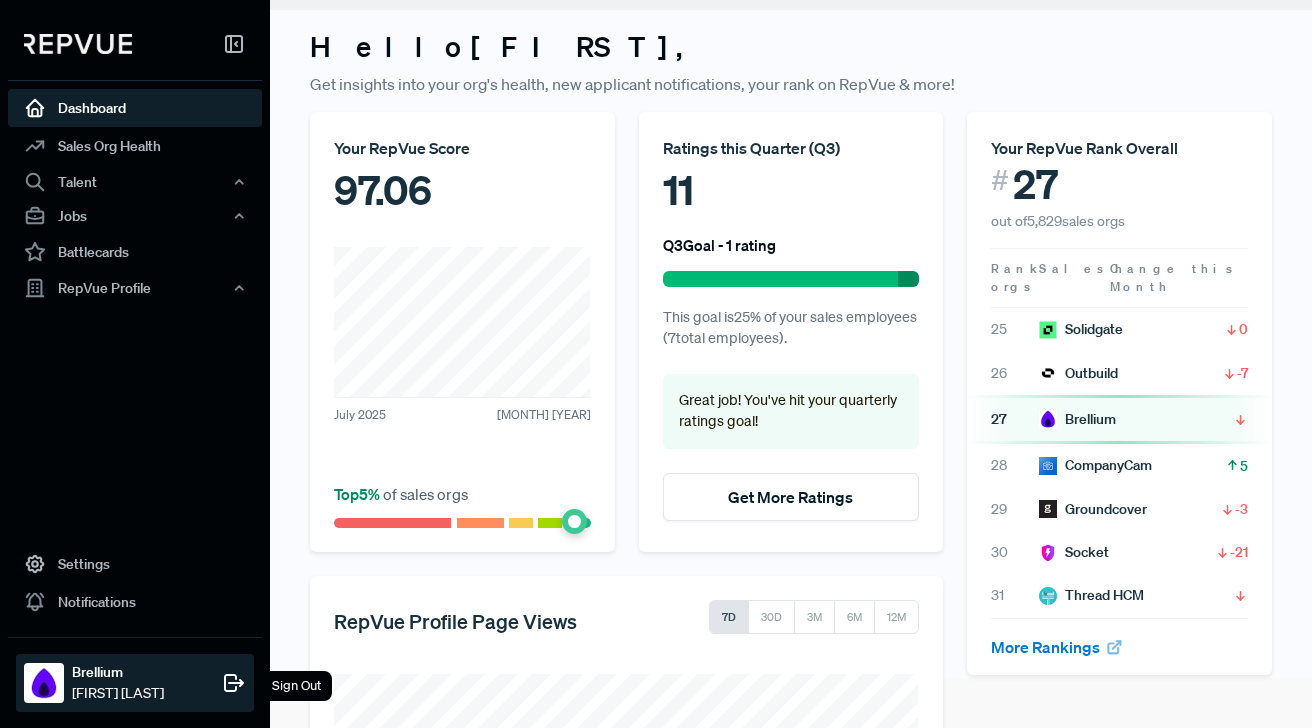 click at bounding box center [44, 683] 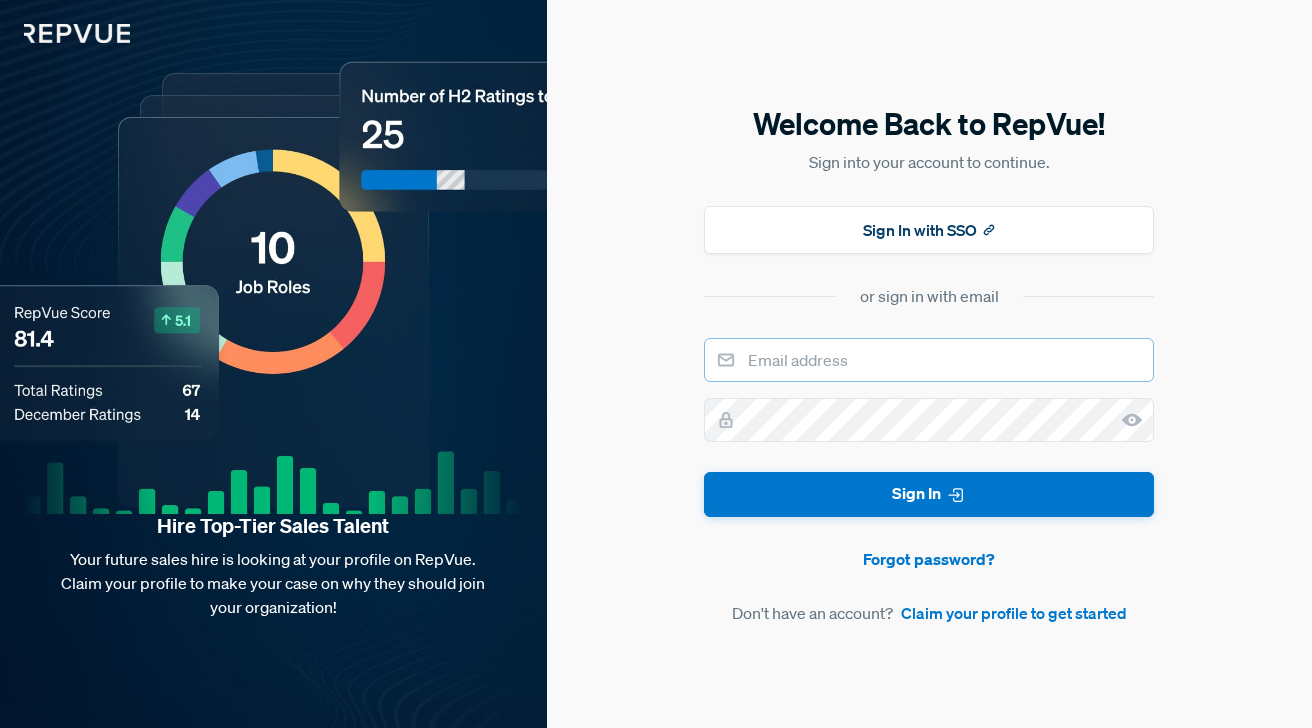 click at bounding box center (929, 360) 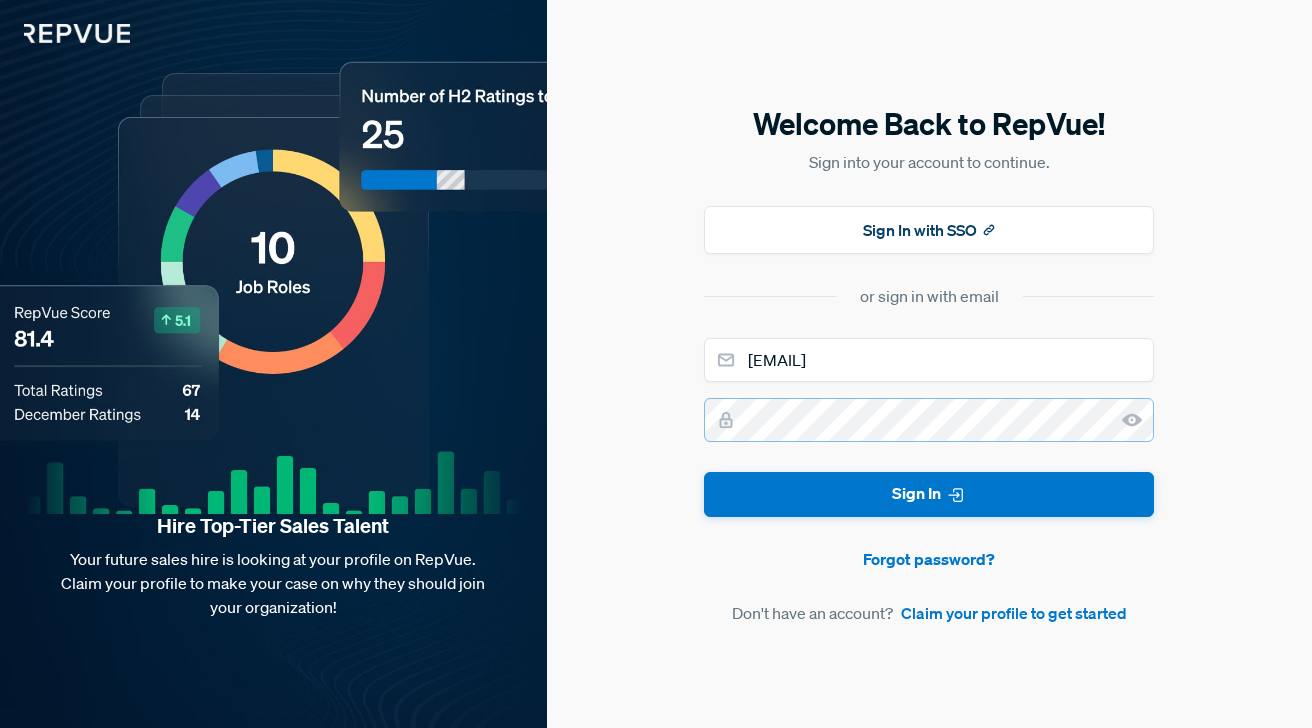 click on "Sign In" at bounding box center [929, 494] 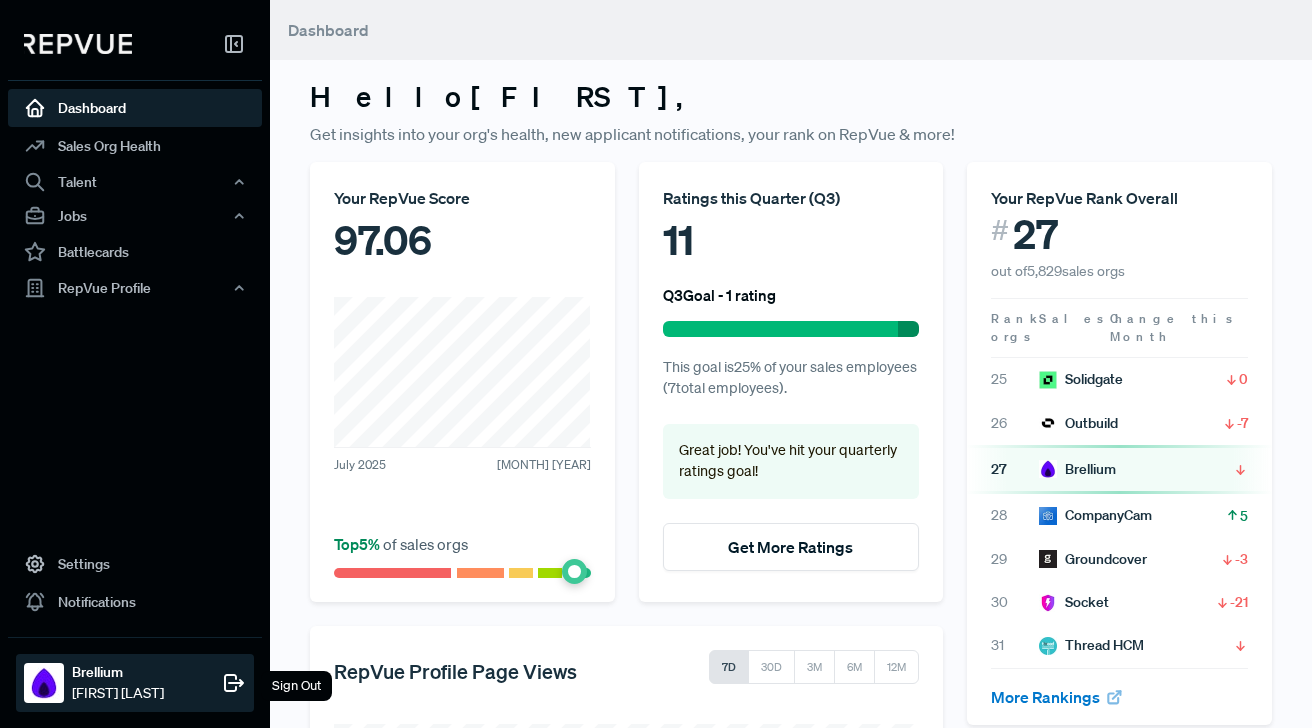click at bounding box center (44, 683) 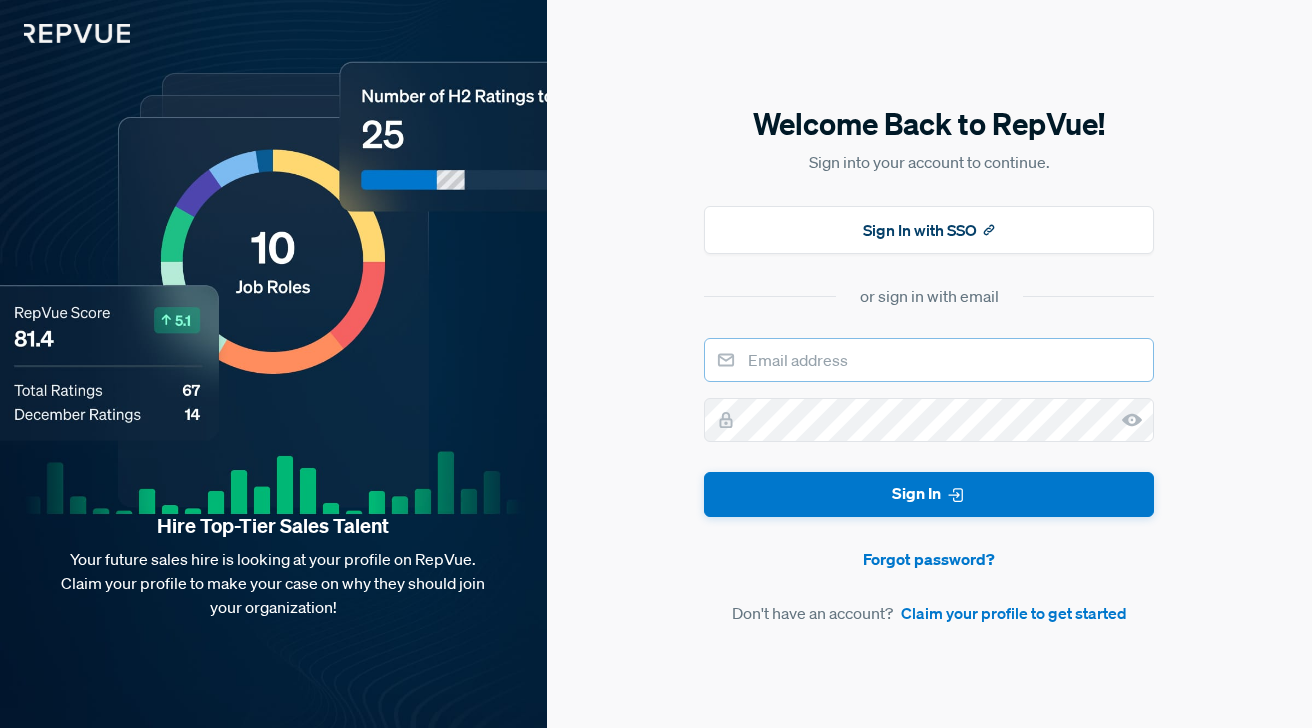 click at bounding box center [929, 360] 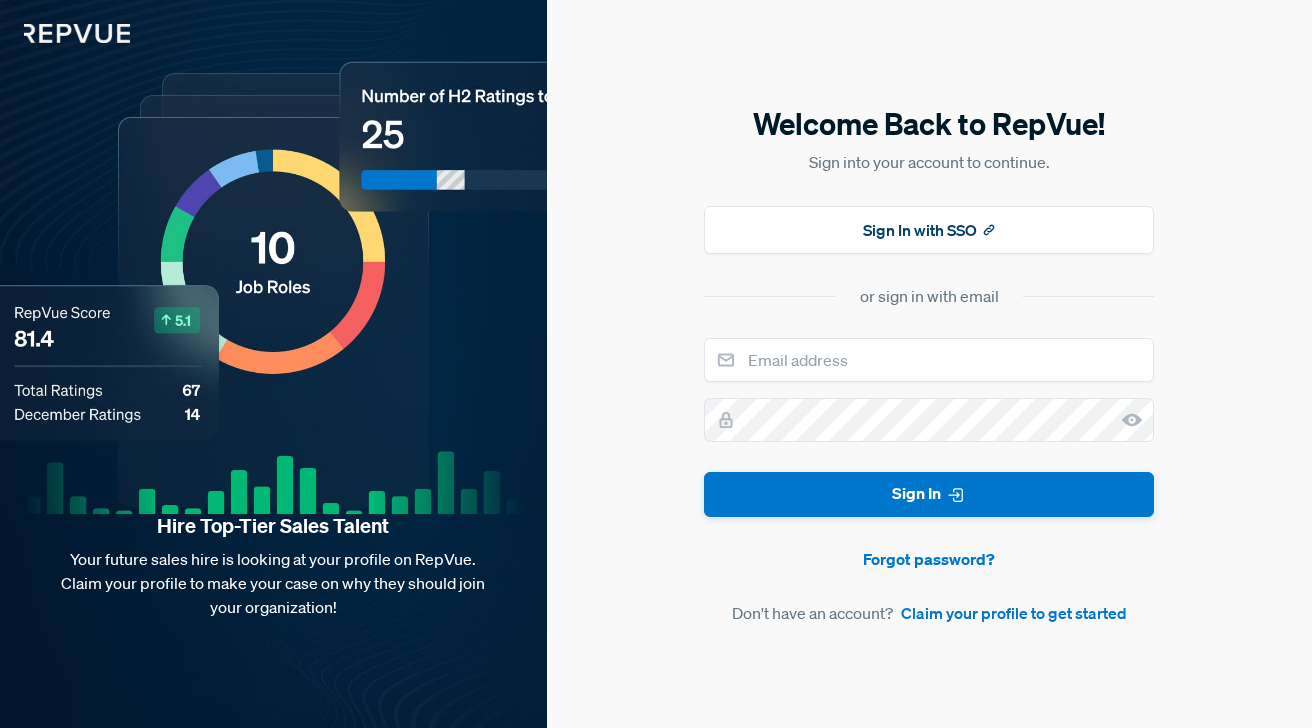 scroll, scrollTop: 0, scrollLeft: 0, axis: both 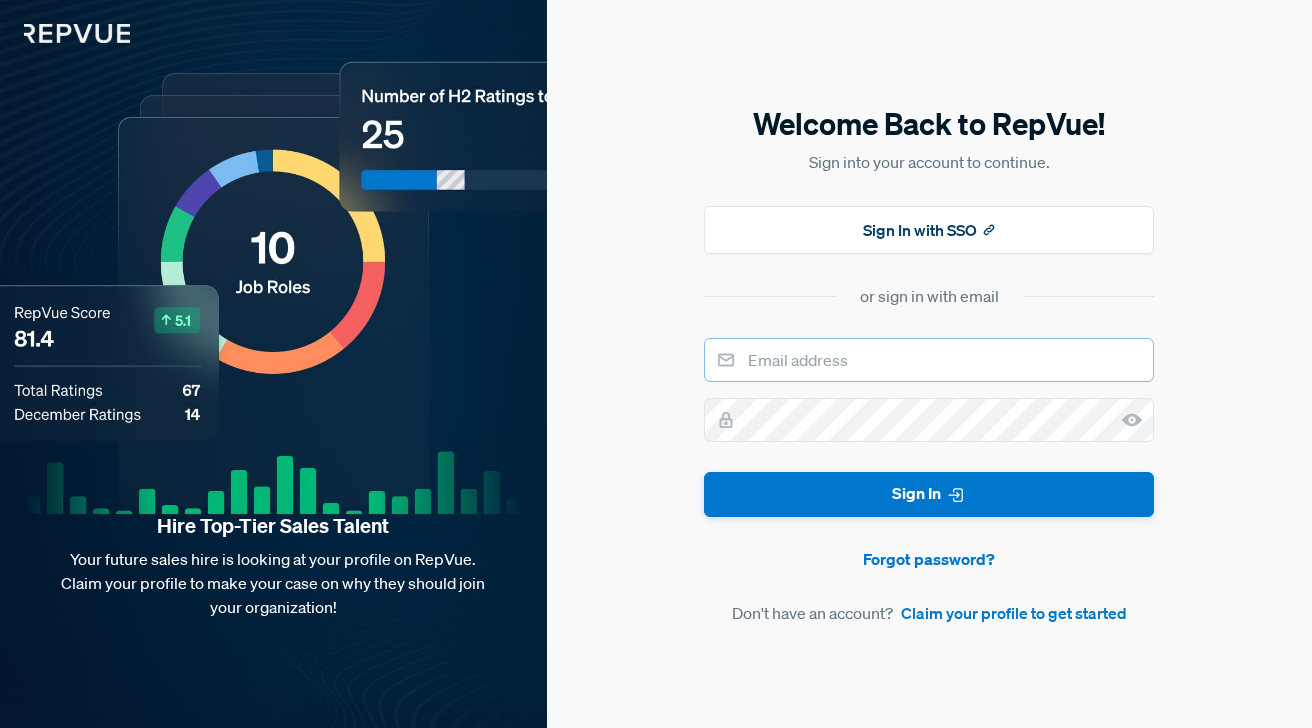 click at bounding box center [929, 360] 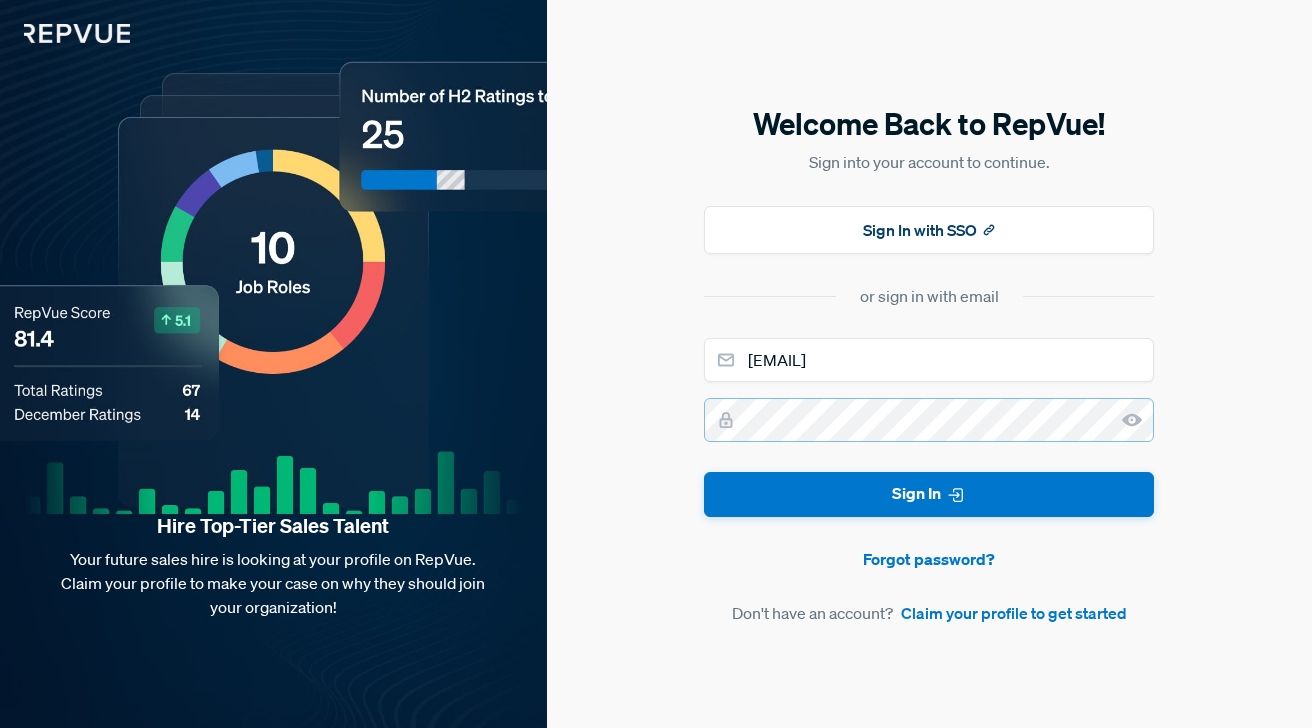 click on "Sign In" at bounding box center (929, 494) 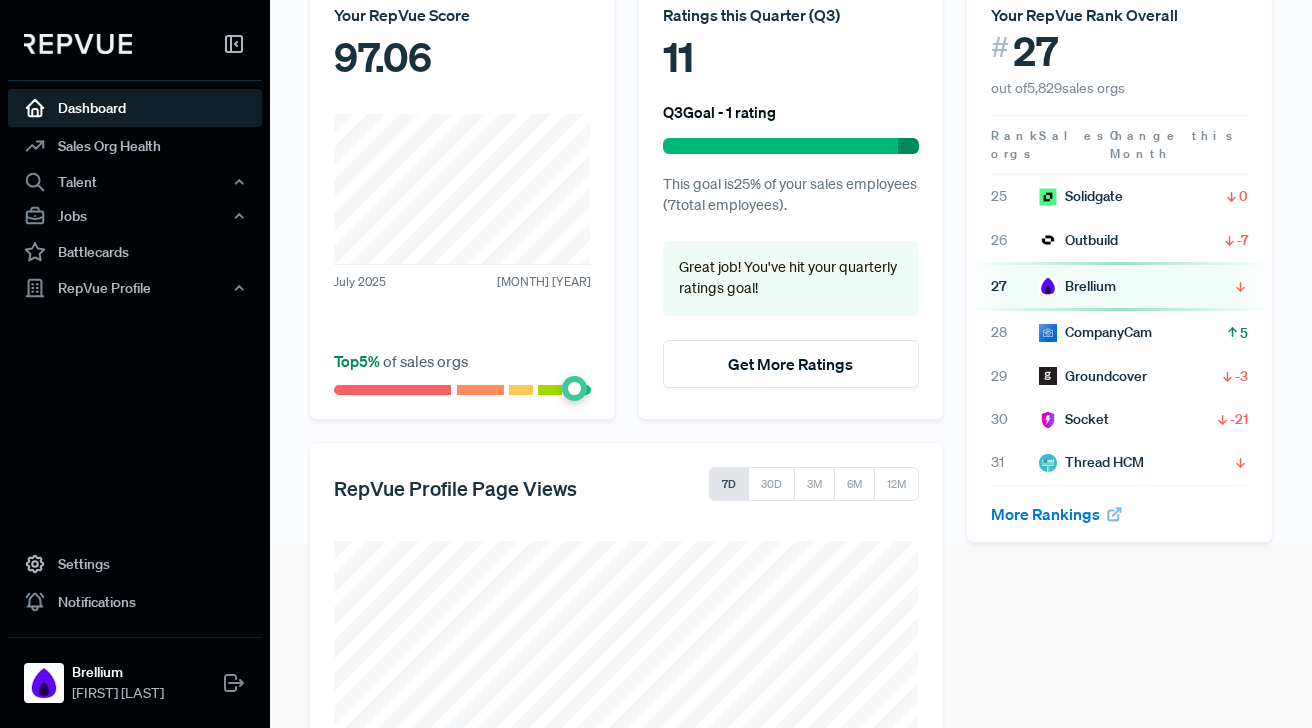 scroll, scrollTop: 0, scrollLeft: 0, axis: both 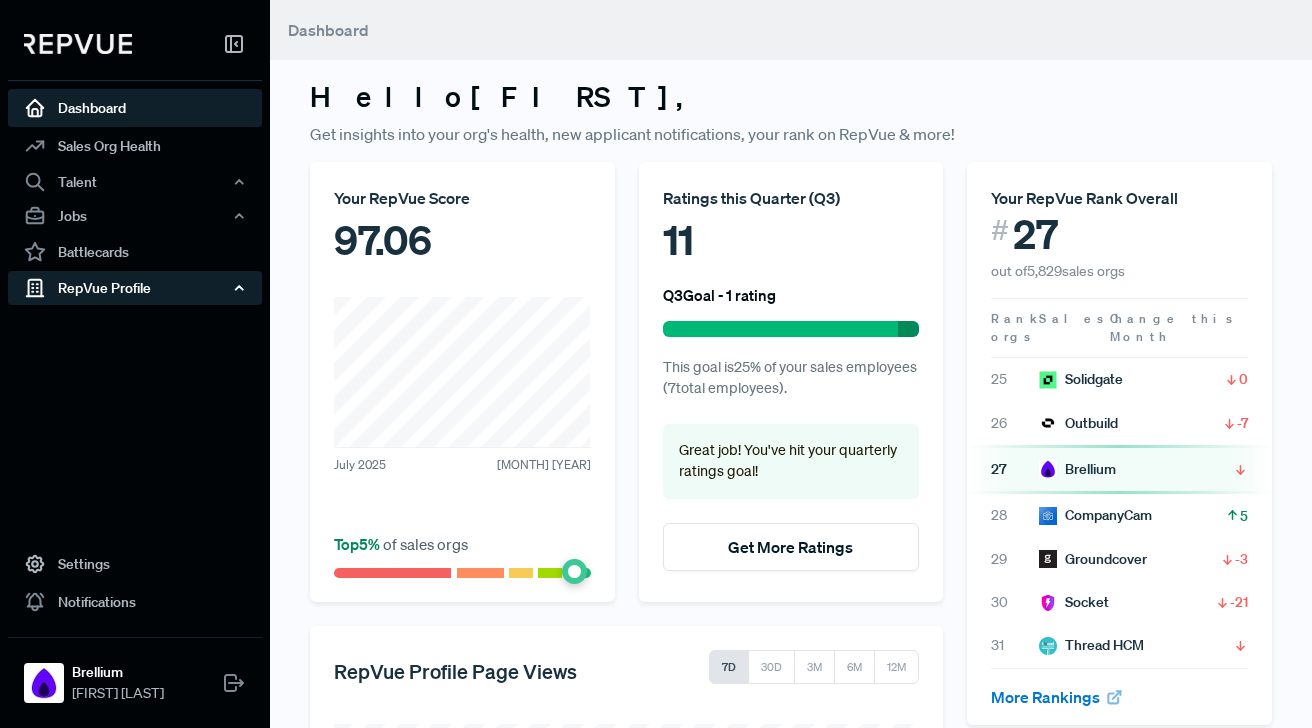 click on "RepVue Profile" at bounding box center (135, 288) 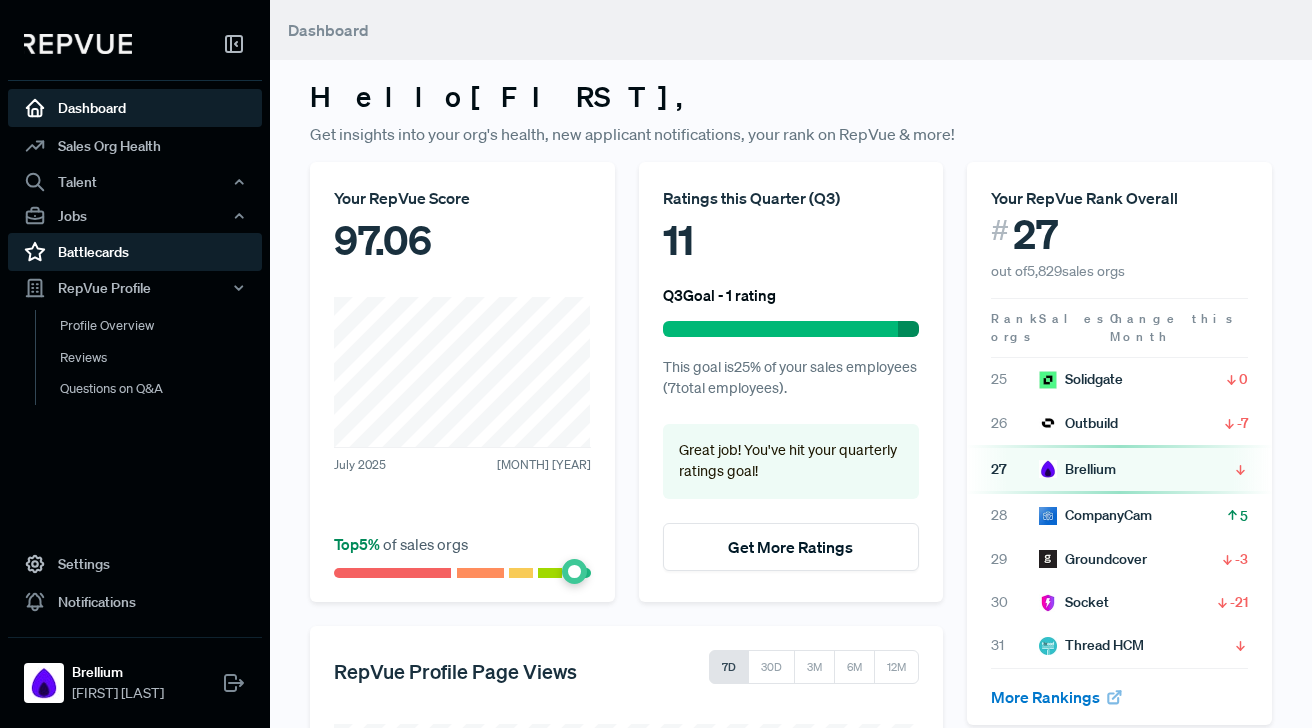 click on "Battlecards" at bounding box center [135, 252] 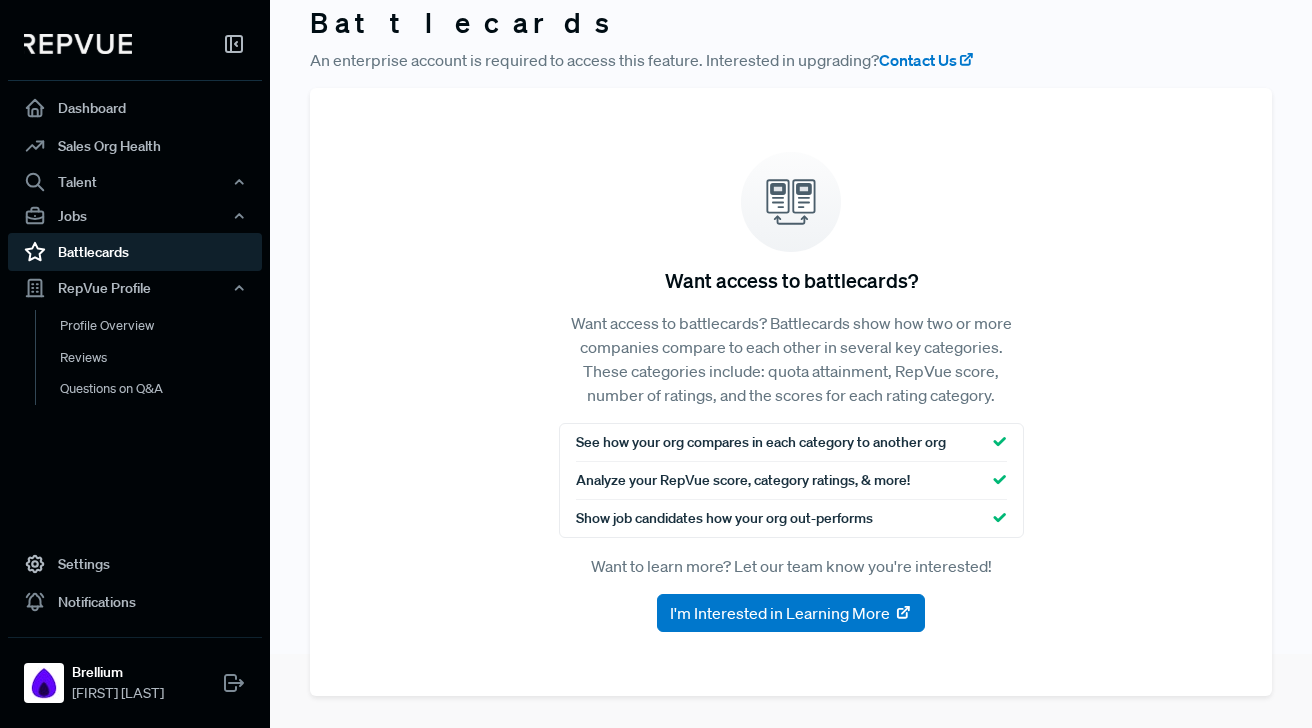 scroll, scrollTop: 0, scrollLeft: 0, axis: both 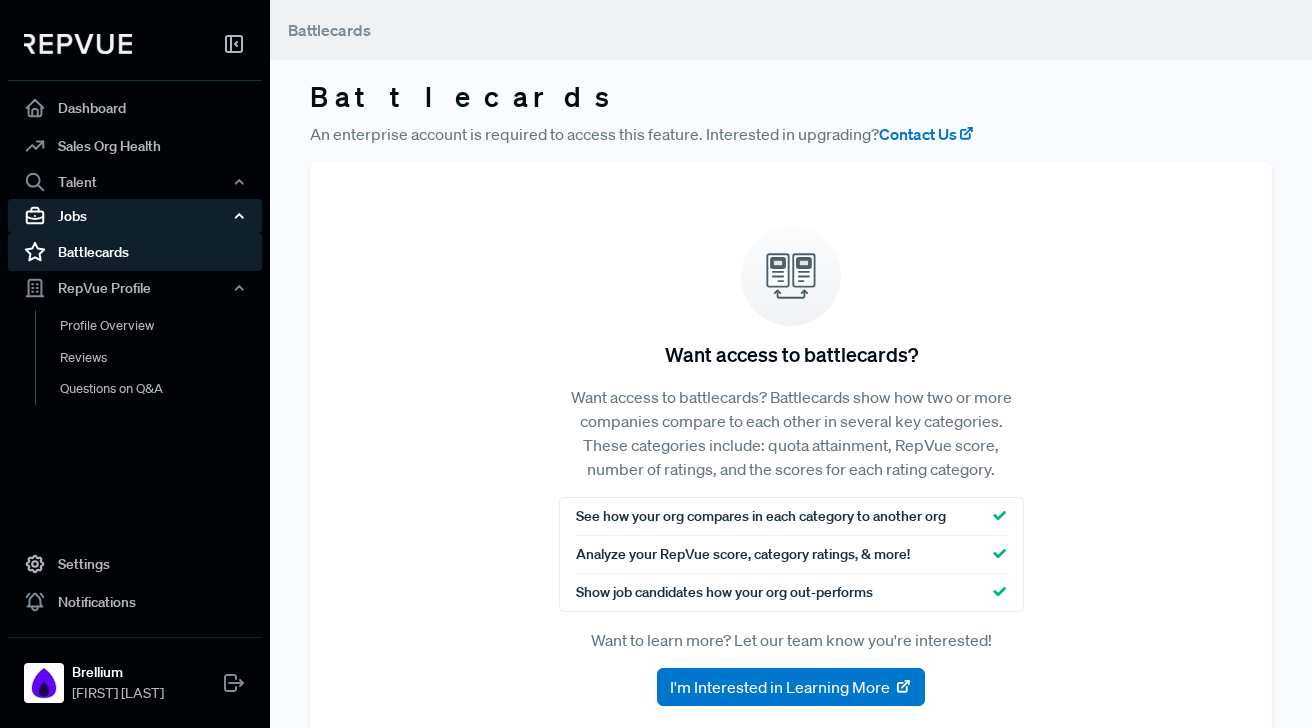 click on "Jobs" at bounding box center (135, 216) 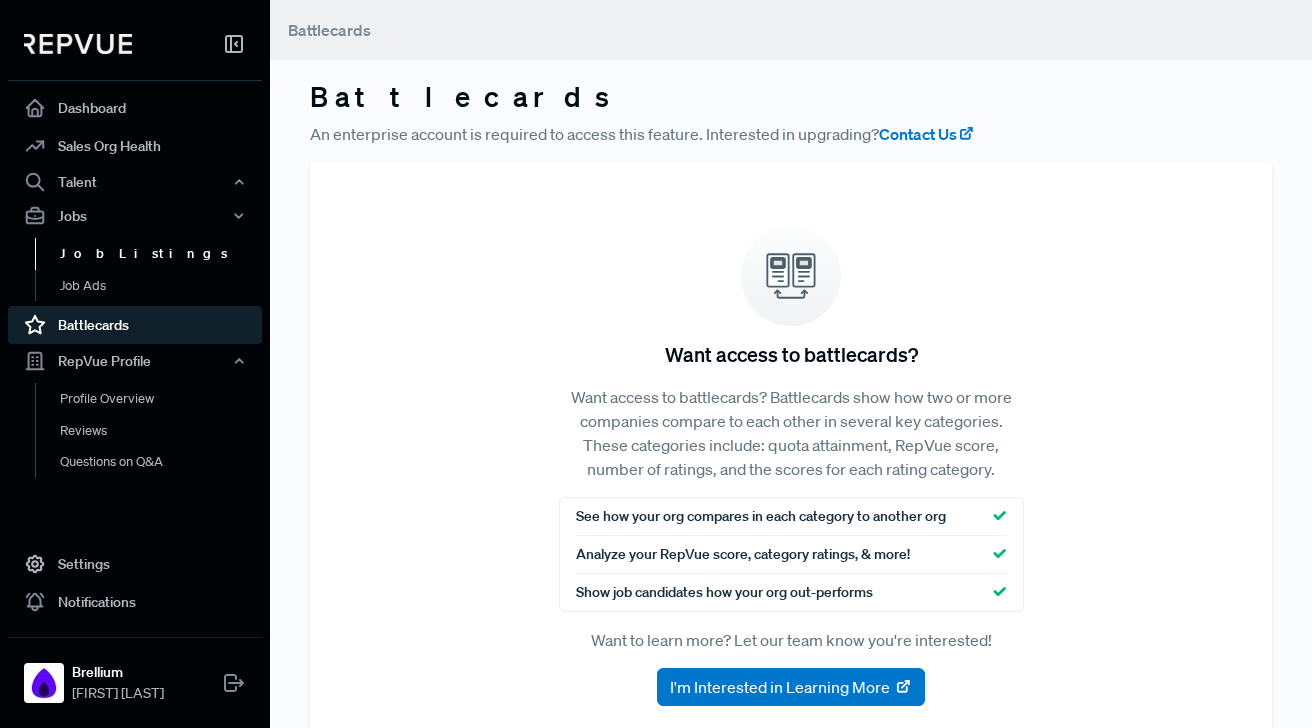 click on "Job Listings" at bounding box center (162, 254) 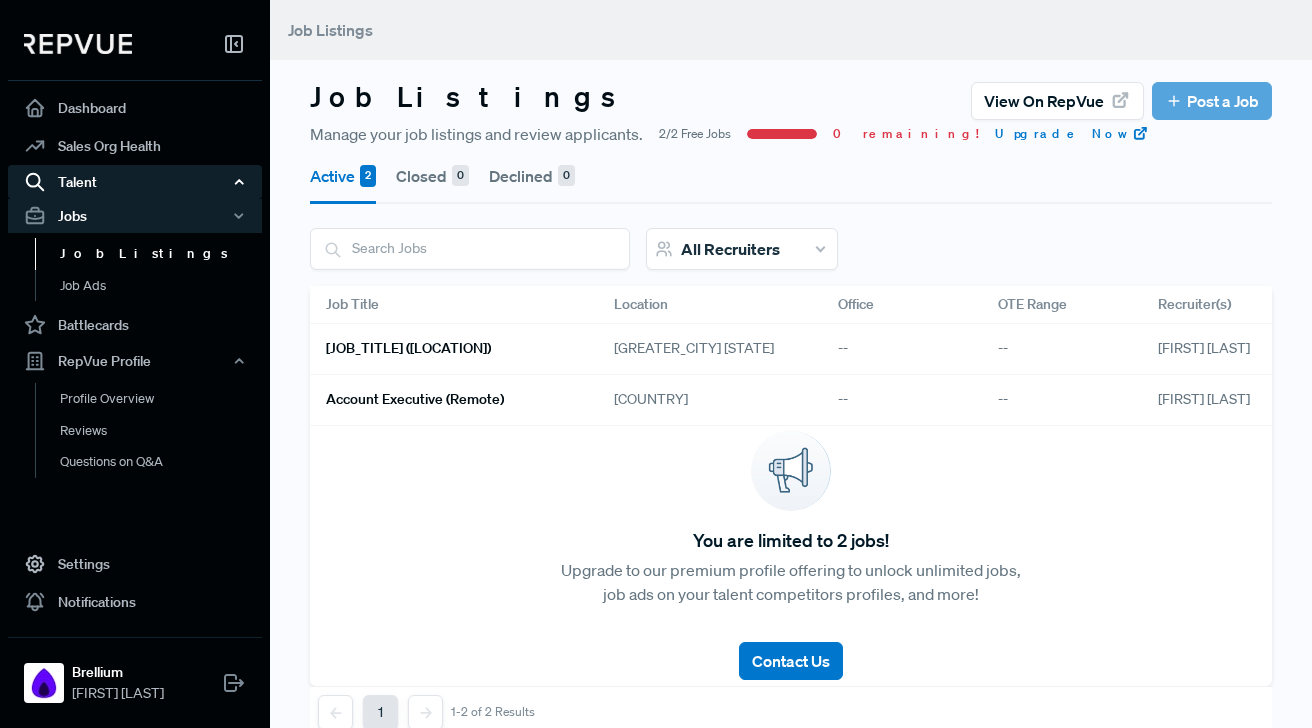 click on "Talent" at bounding box center (135, 182) 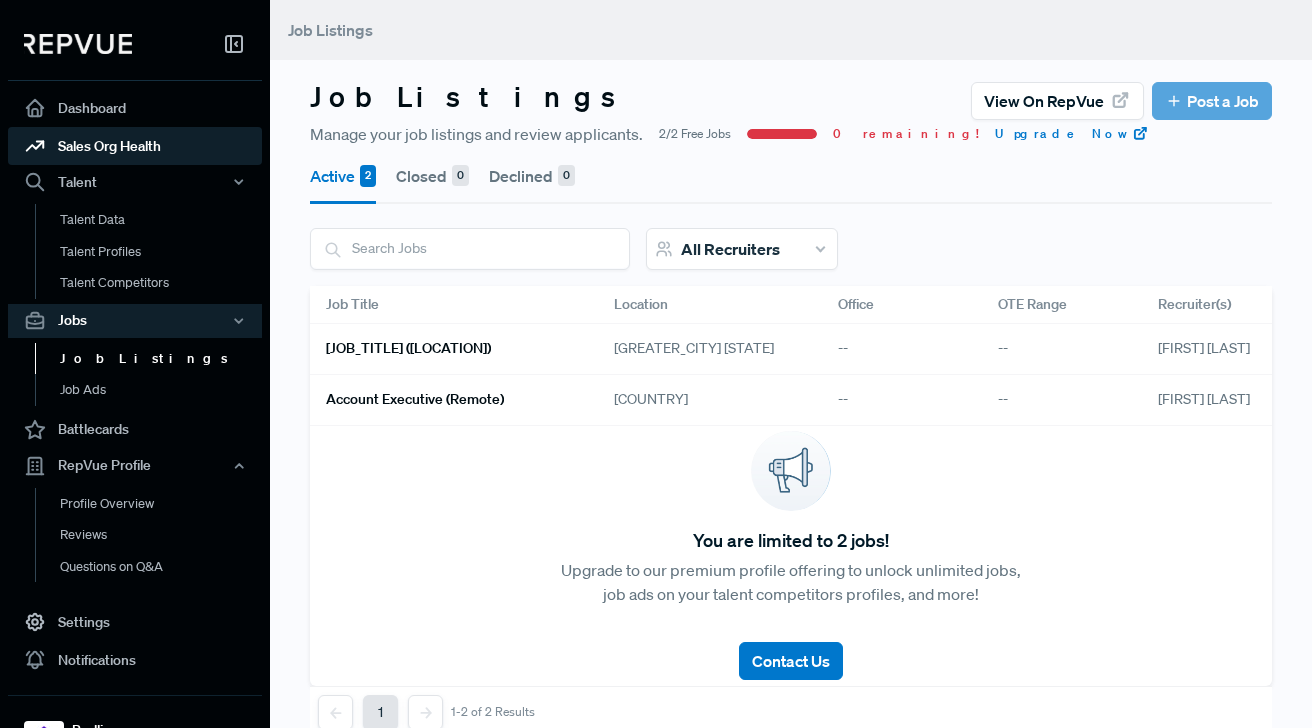 click on "Sales Org Health" at bounding box center (135, 146) 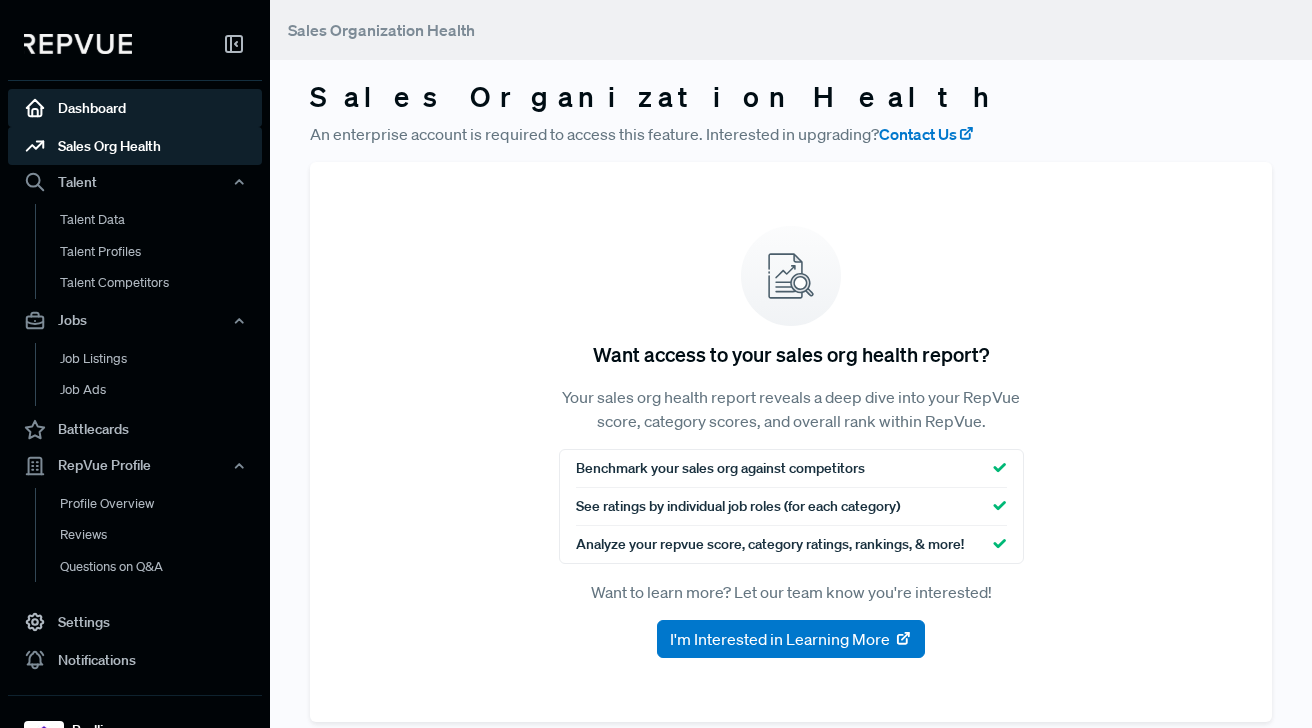 click on "Dashboard" at bounding box center [135, 108] 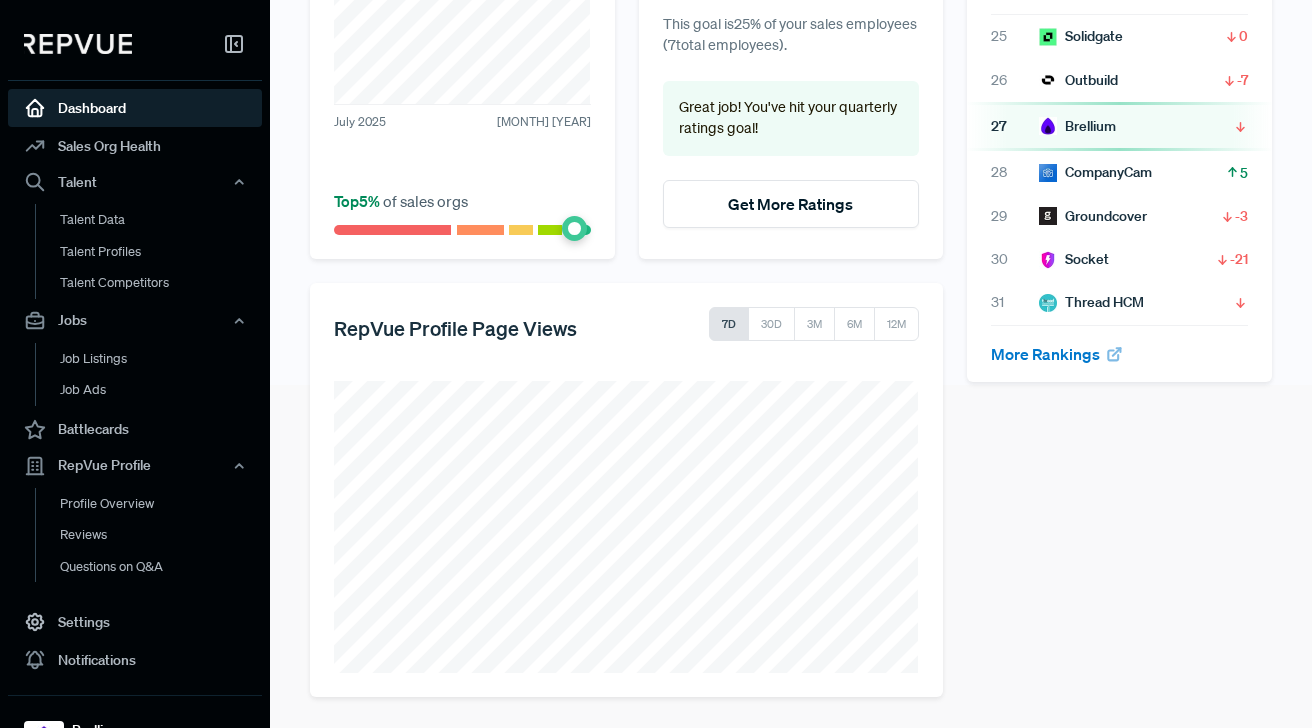 scroll, scrollTop: 0, scrollLeft: 0, axis: both 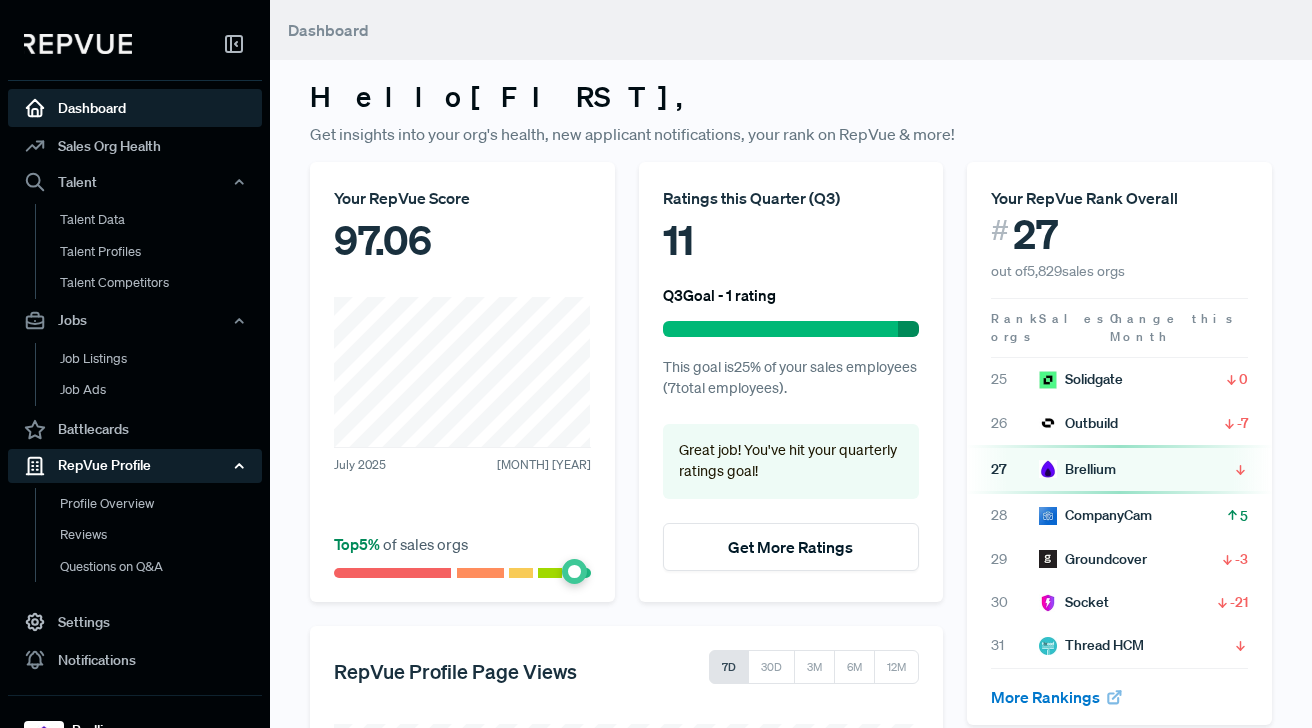 click on "RepVue Profile" at bounding box center [135, 466] 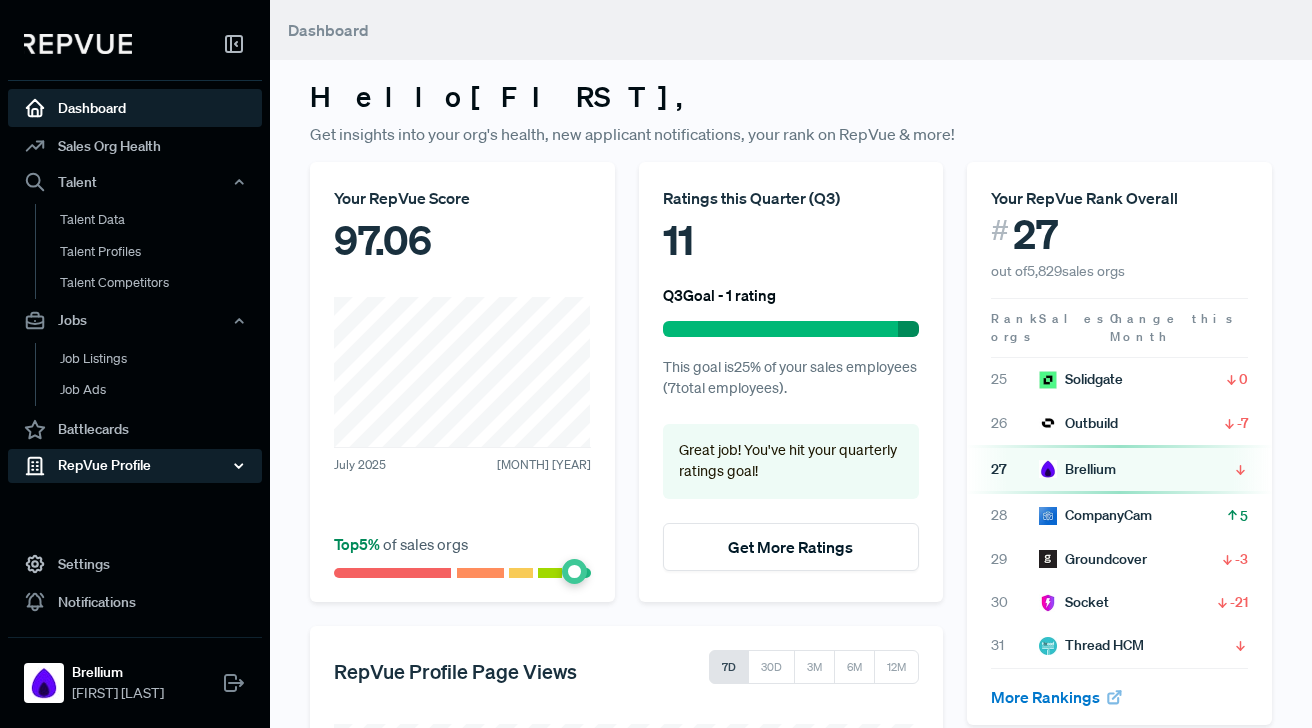 click on "RepVue Profile" at bounding box center [135, 466] 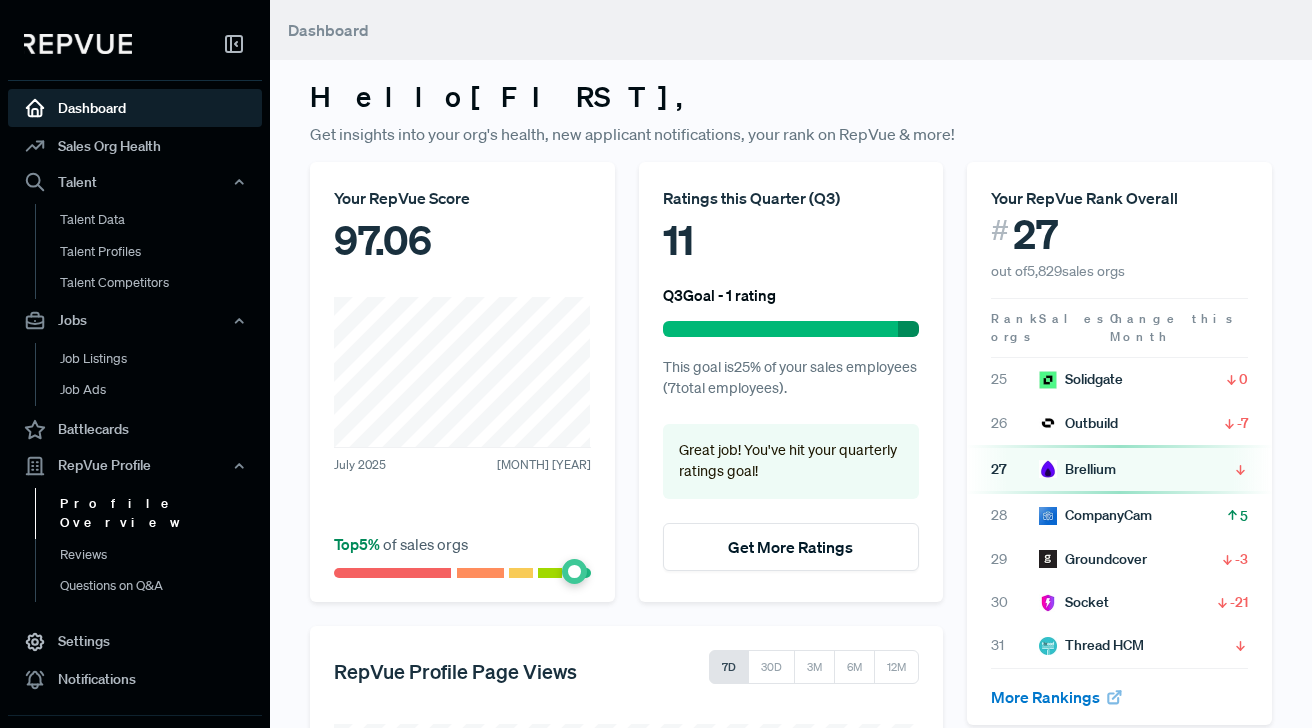 click on "Profile Overview" at bounding box center [162, 513] 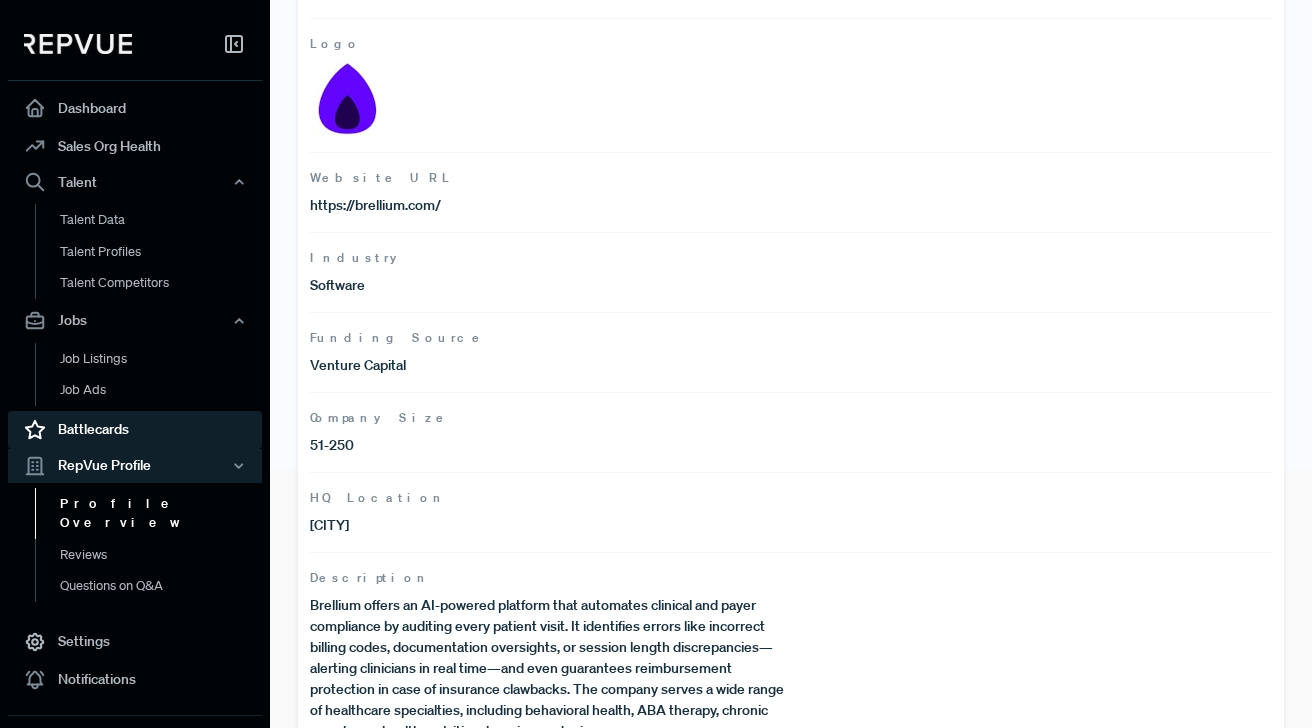 scroll, scrollTop: 312, scrollLeft: 0, axis: vertical 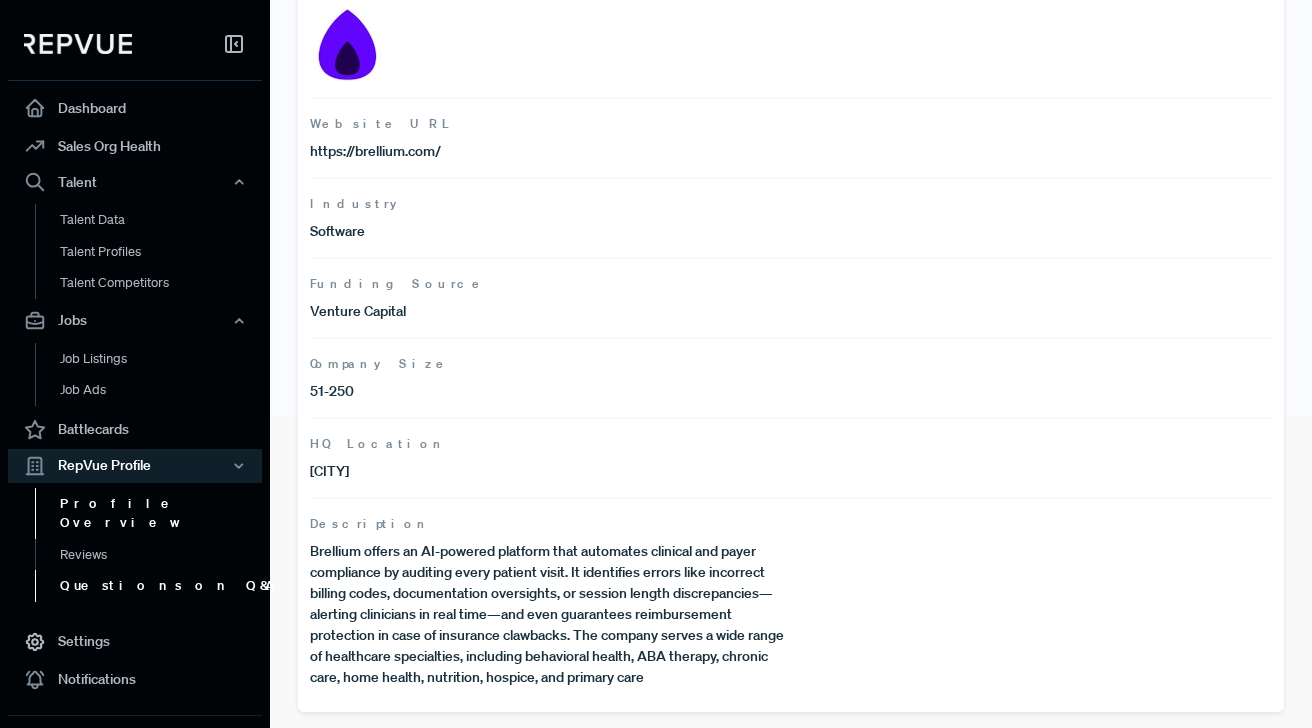 click on "Questions on Q&A" at bounding box center [162, 586] 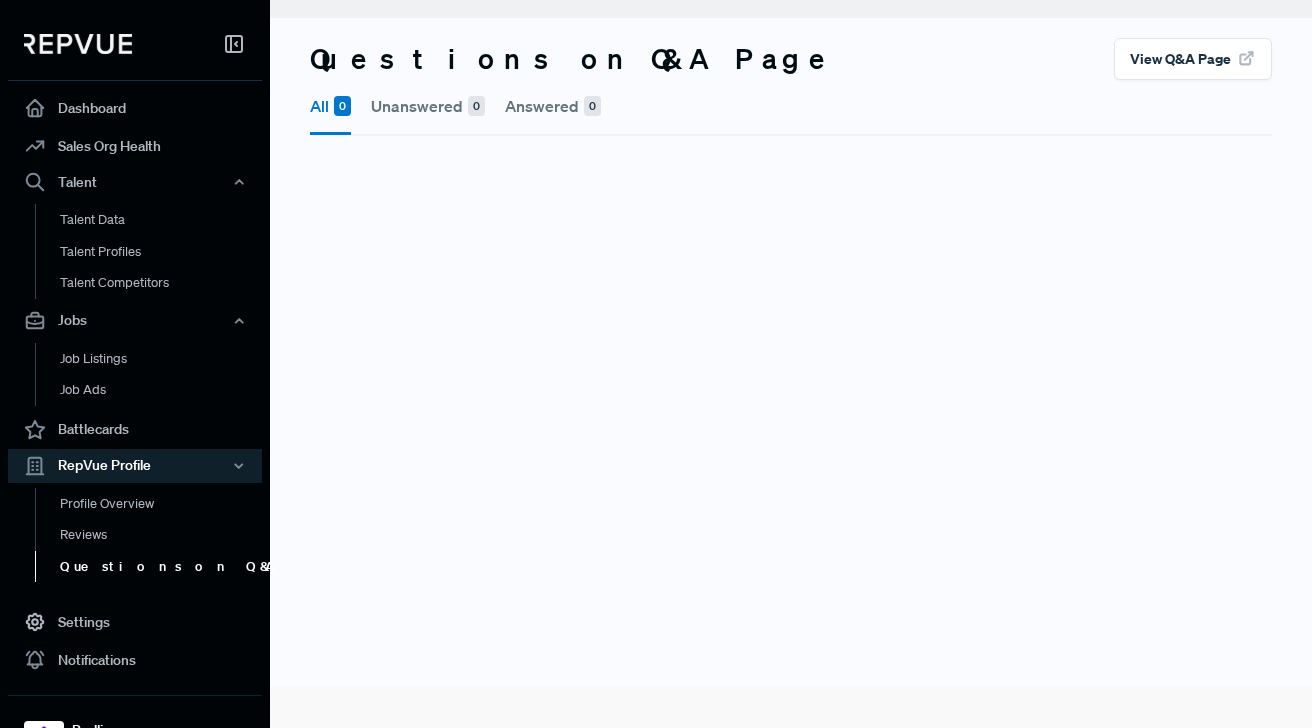 scroll, scrollTop: 42, scrollLeft: 0, axis: vertical 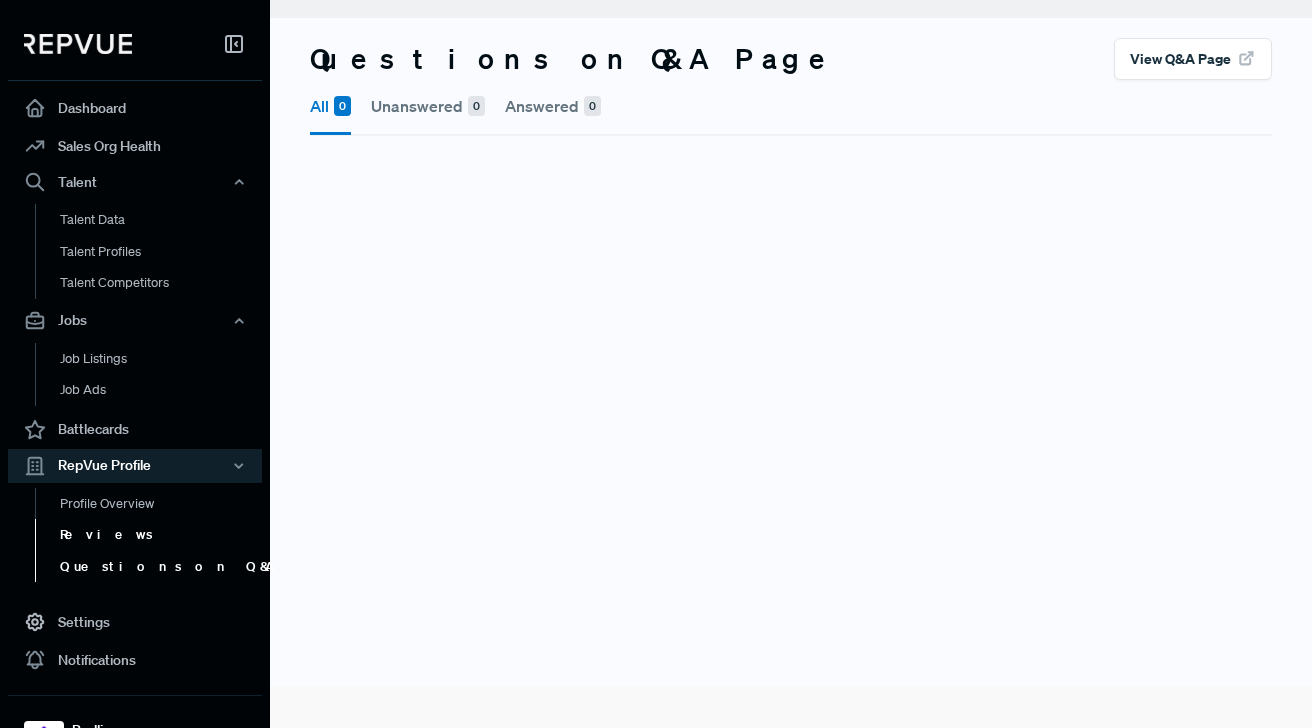 click on "Reviews" at bounding box center [162, 535] 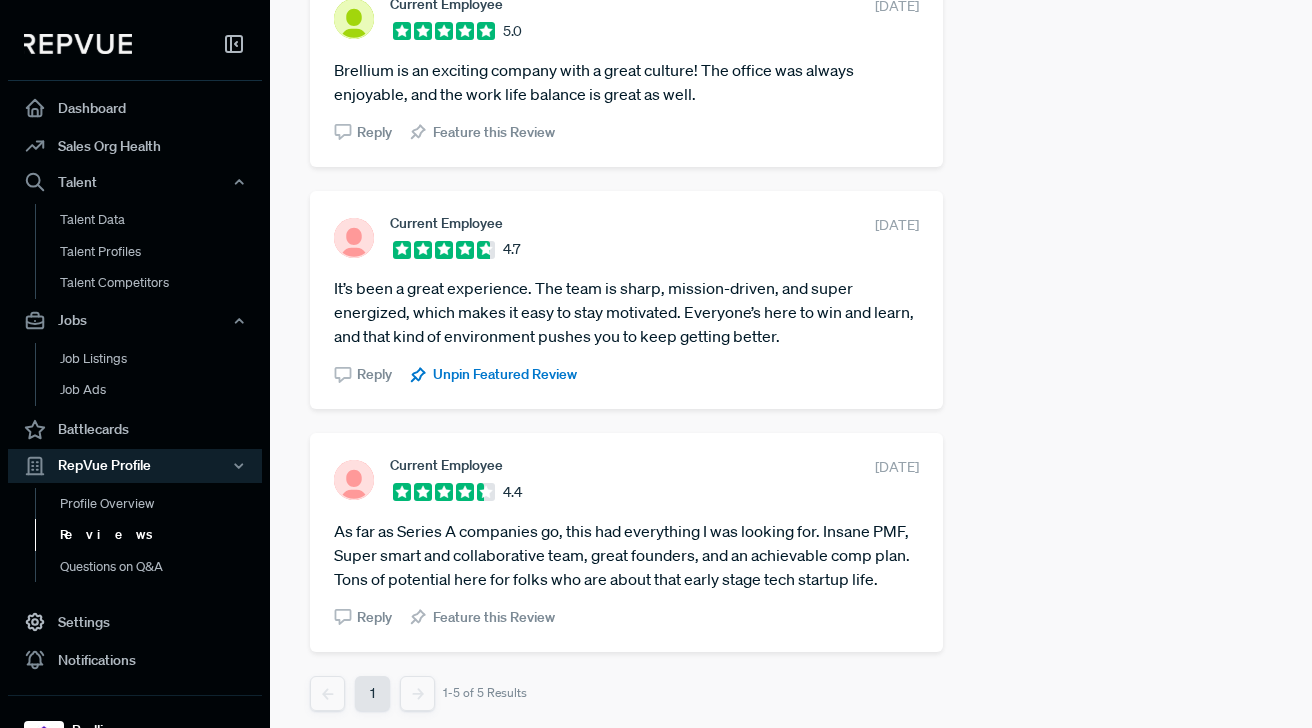 scroll, scrollTop: 772, scrollLeft: 0, axis: vertical 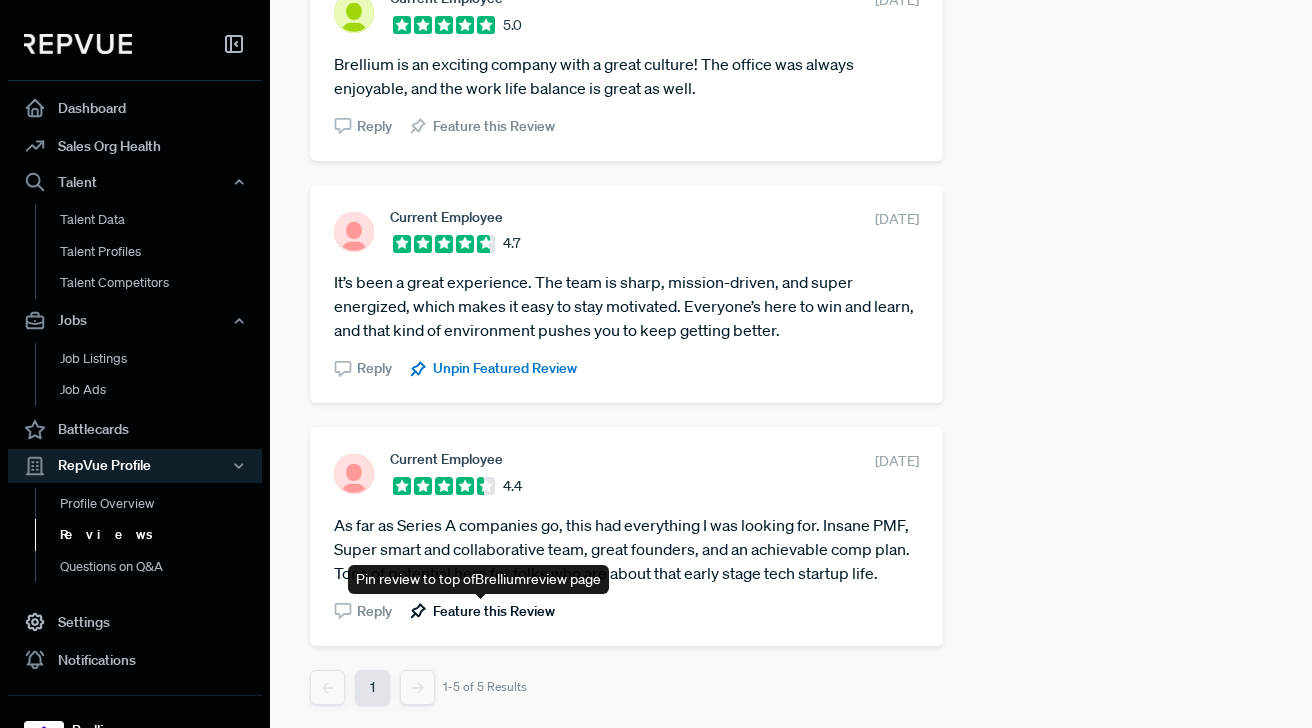 click on "Feature this Review" at bounding box center [494, 611] 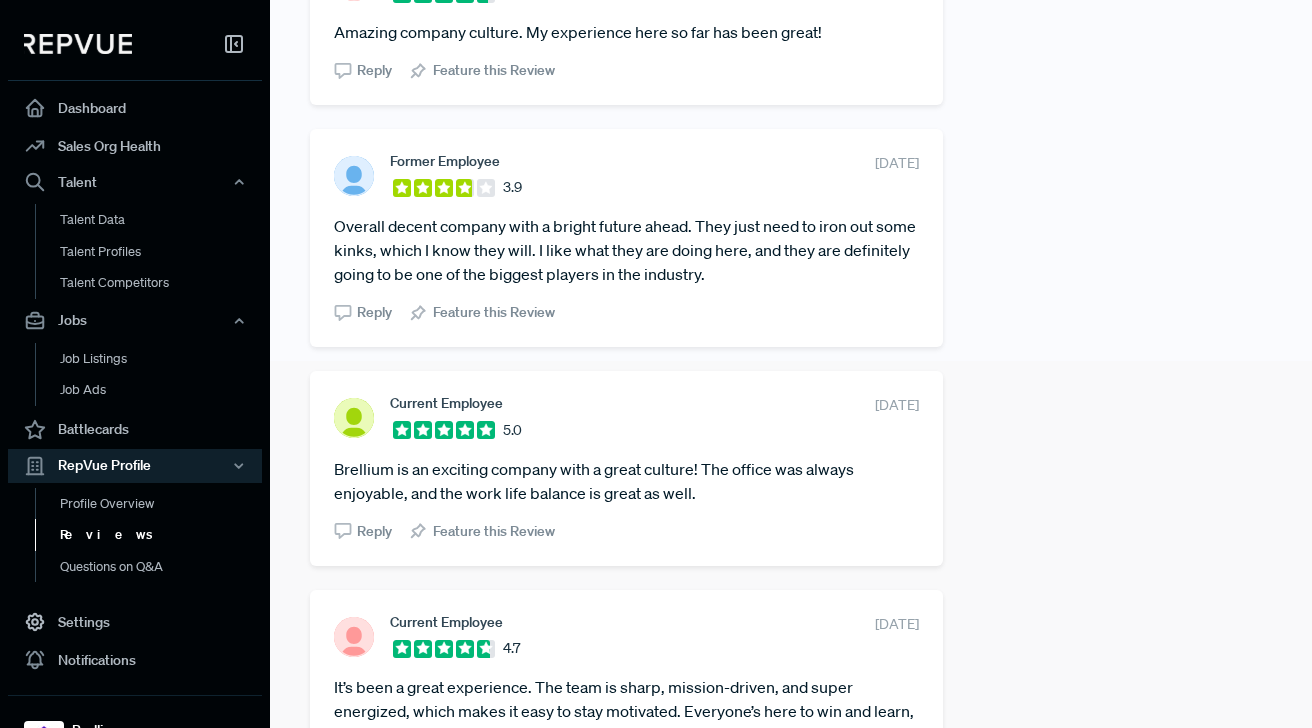scroll, scrollTop: 369, scrollLeft: 0, axis: vertical 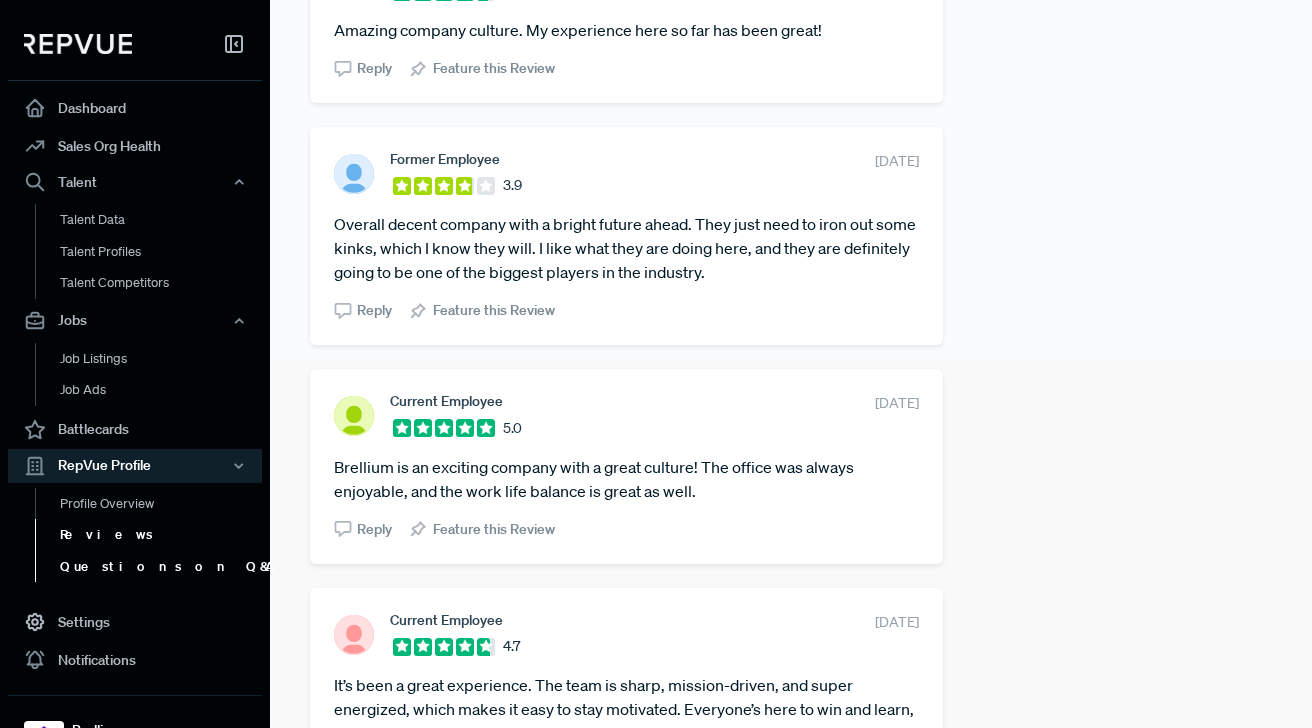 click on "Questions on Q&A" at bounding box center (162, 567) 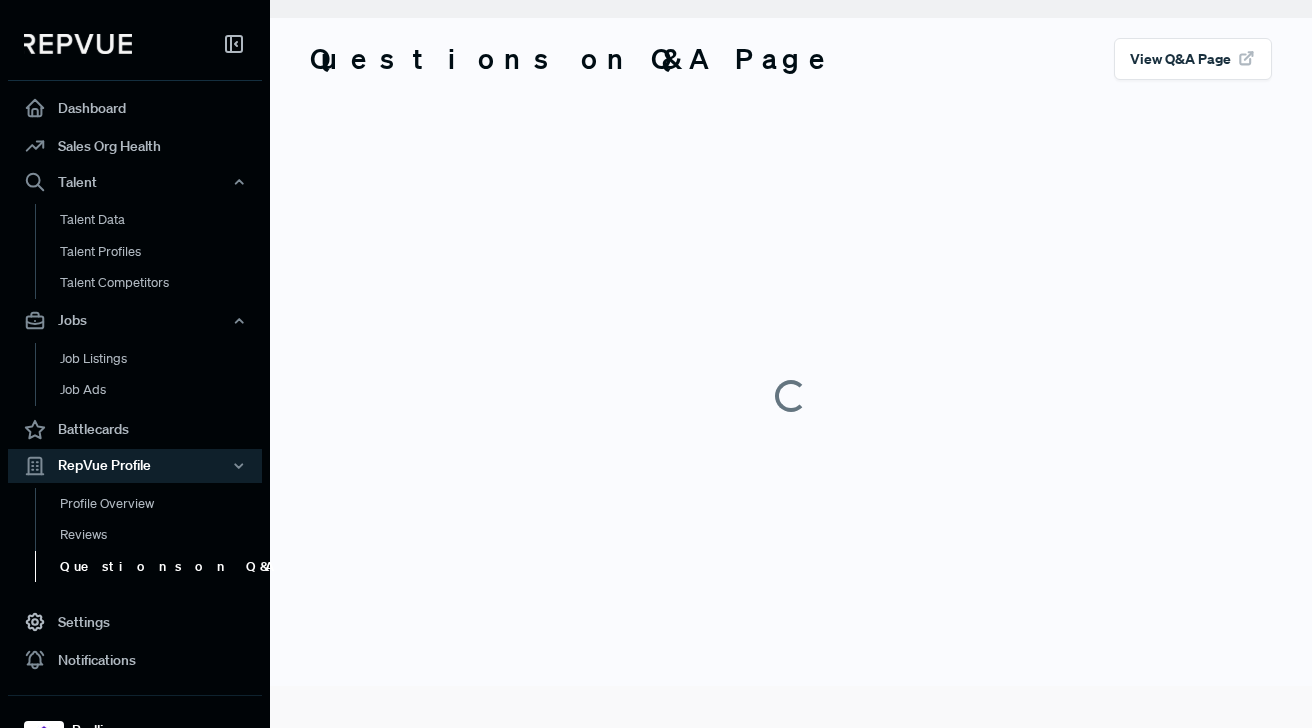 scroll, scrollTop: 42, scrollLeft: 0, axis: vertical 